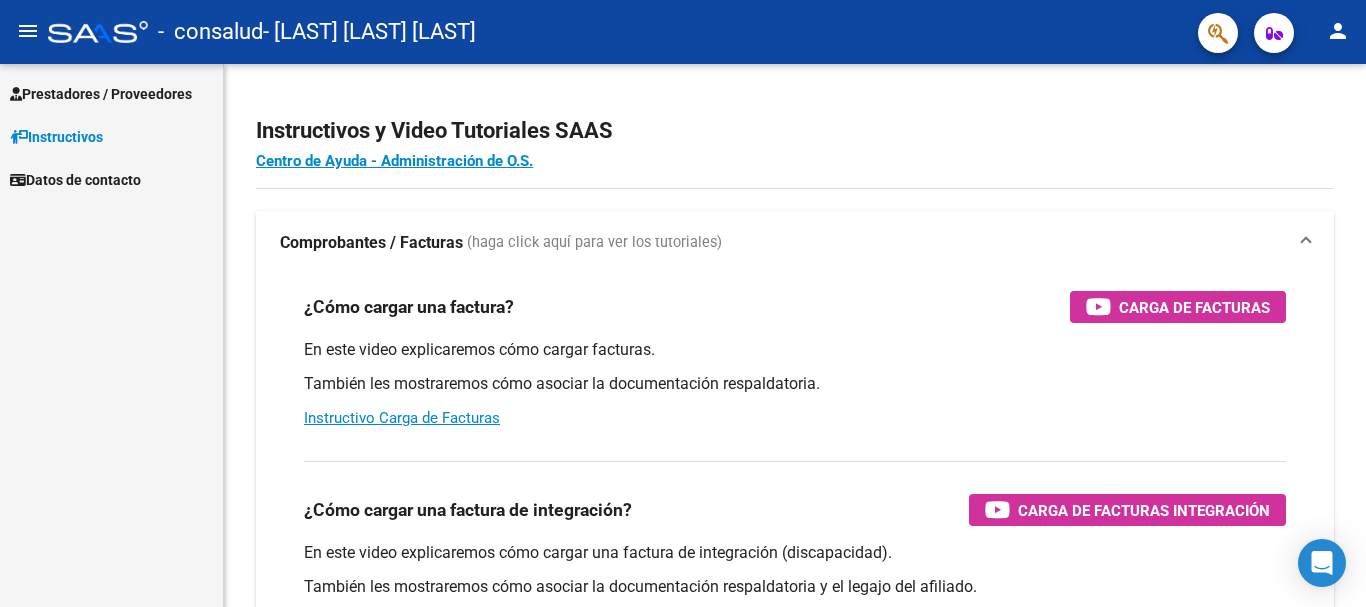 scroll, scrollTop: 0, scrollLeft: 0, axis: both 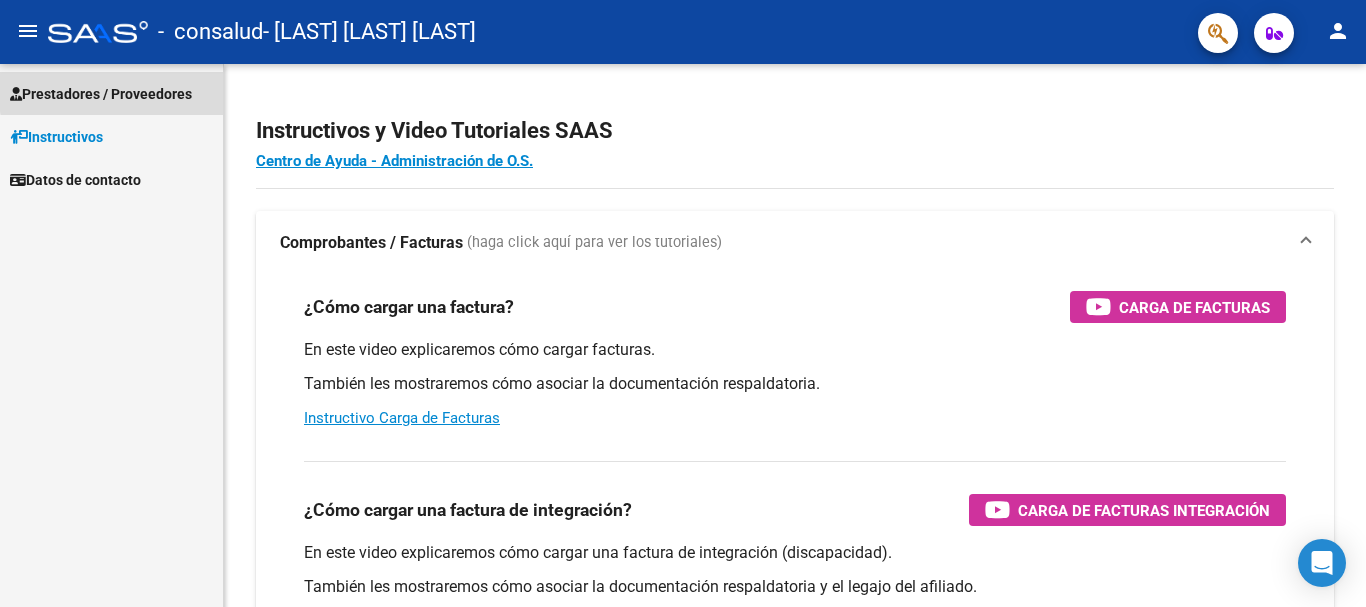click on "Prestadores / Proveedores" at bounding box center (101, 94) 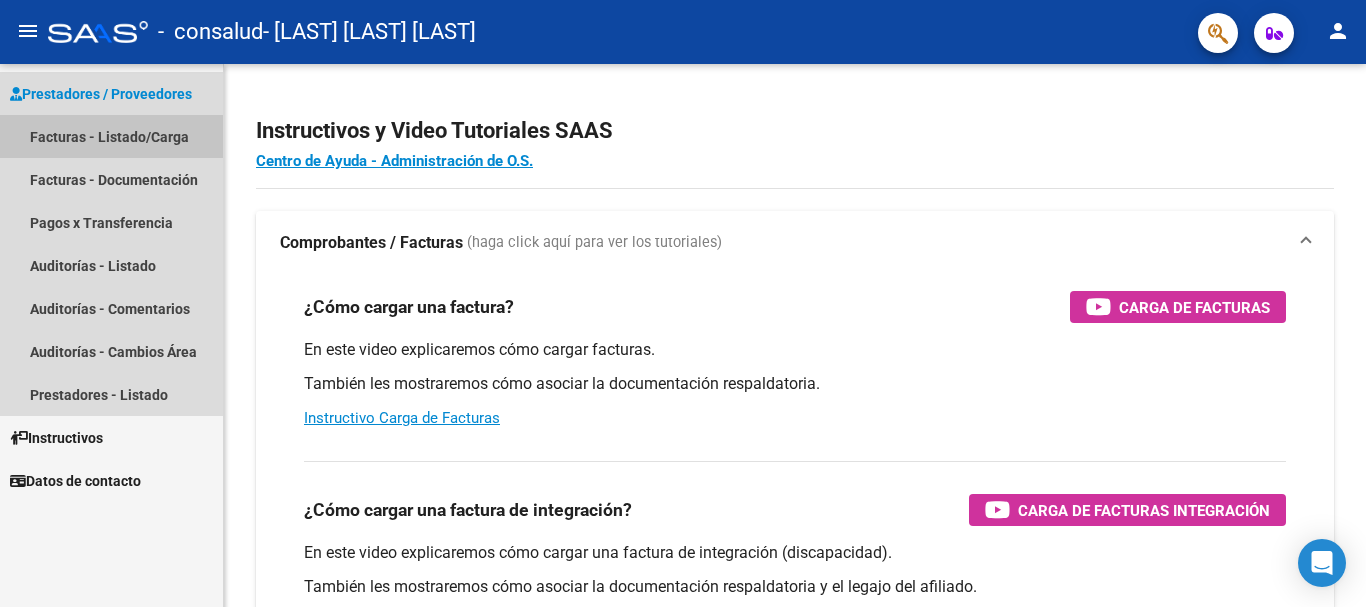 click on "Facturas - Listado/Carga" at bounding box center [111, 136] 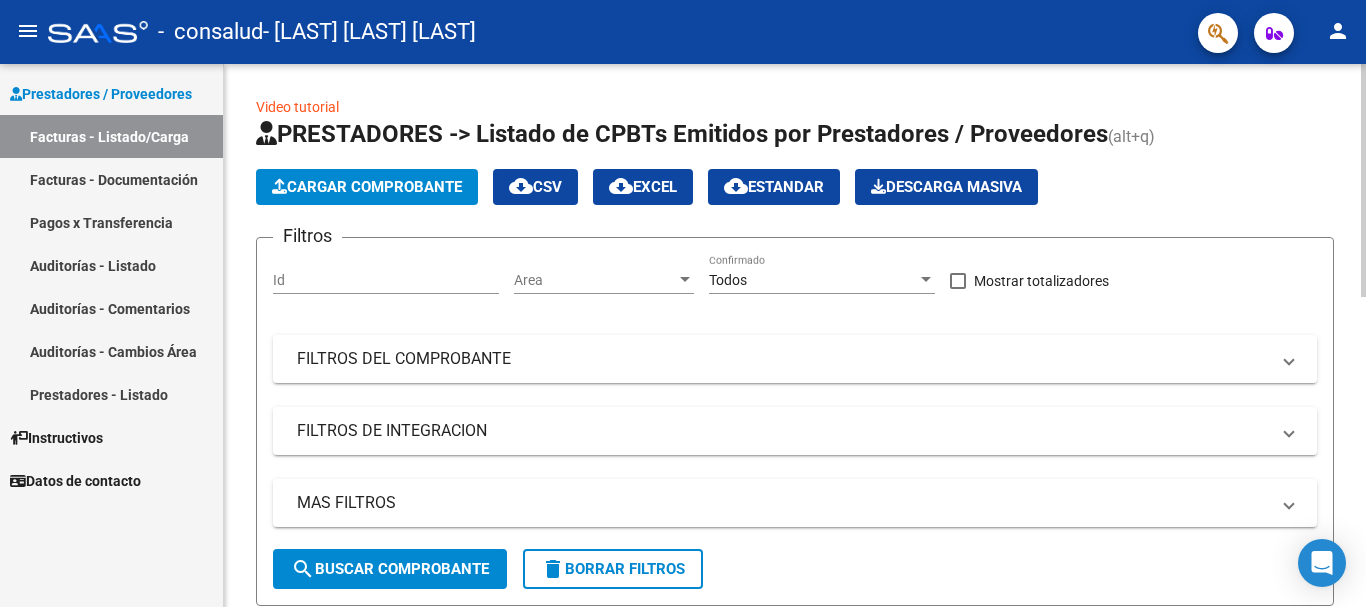 click on "Video tutorial   PRESTADORES -> Listado de CPBTs Emitidos por Prestadores / Proveedores (alt+q)   Cargar Comprobante
cloud_download  CSV  cloud_download  EXCEL  cloud_download  Estandar   Descarga Masiva
Filtros Id Area Area Todos Confirmado   Mostrar totalizadores   FILTROS DEL COMPROBANTE  Comprobante Tipo Comprobante Tipo Start date – End date Fec. Comprobante Desde / Hasta Días Emisión Desde(cant. días) Días Emisión Hasta(cant. días) CUIT / Razón Social Pto. Venta Nro. Comprobante Código SSS CAE Válido CAE Válido Todos Cargado Módulo Hosp. Todos Tiene facturacion Apócrifa Hospital Refes  FILTROS DE INTEGRACION  Período De Prestación Campos del Archivo de Rendición Devuelto x SSS (dr_envio) Todos Rendido x SSS (dr_envio) Tipo de Registro Tipo de Registro Período Presentación Período Presentación Campos del Legajo Asociado (preaprobación) Afiliado Legajo (cuil/nombre) Todos Solo facturas preaprobadas  MAS FILTROS  Todos Con Doc. Respaldatoria Todos Con Trazabilidad Todos – –" 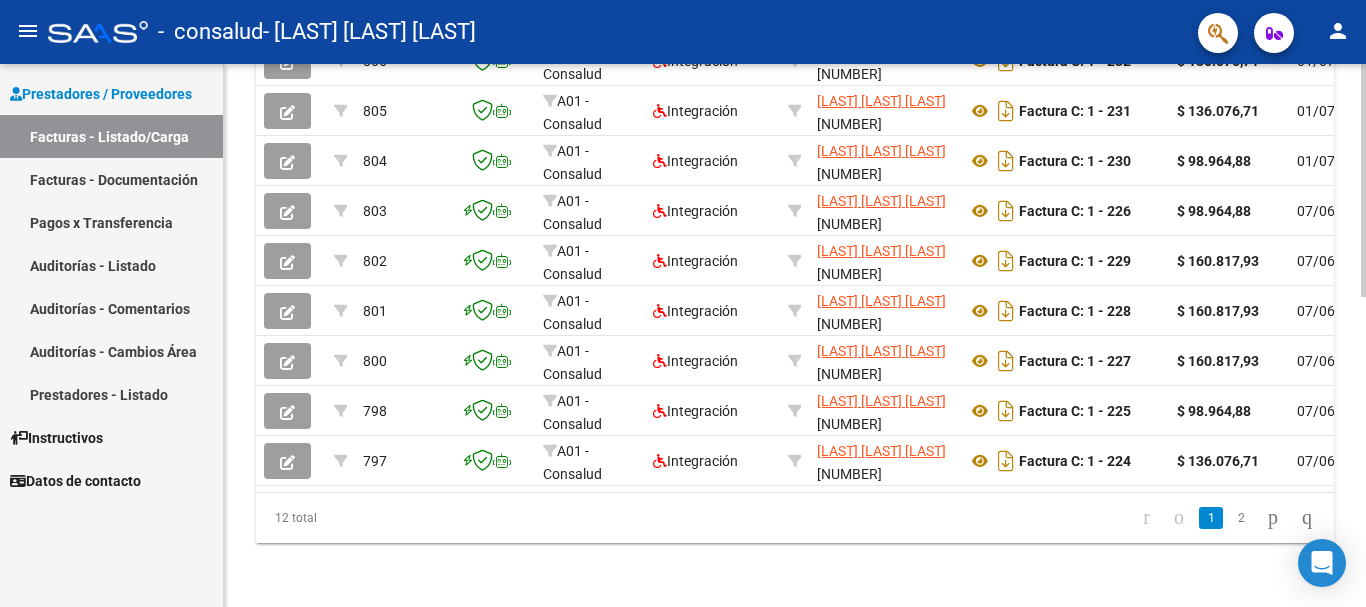 scroll, scrollTop: 725, scrollLeft: 0, axis: vertical 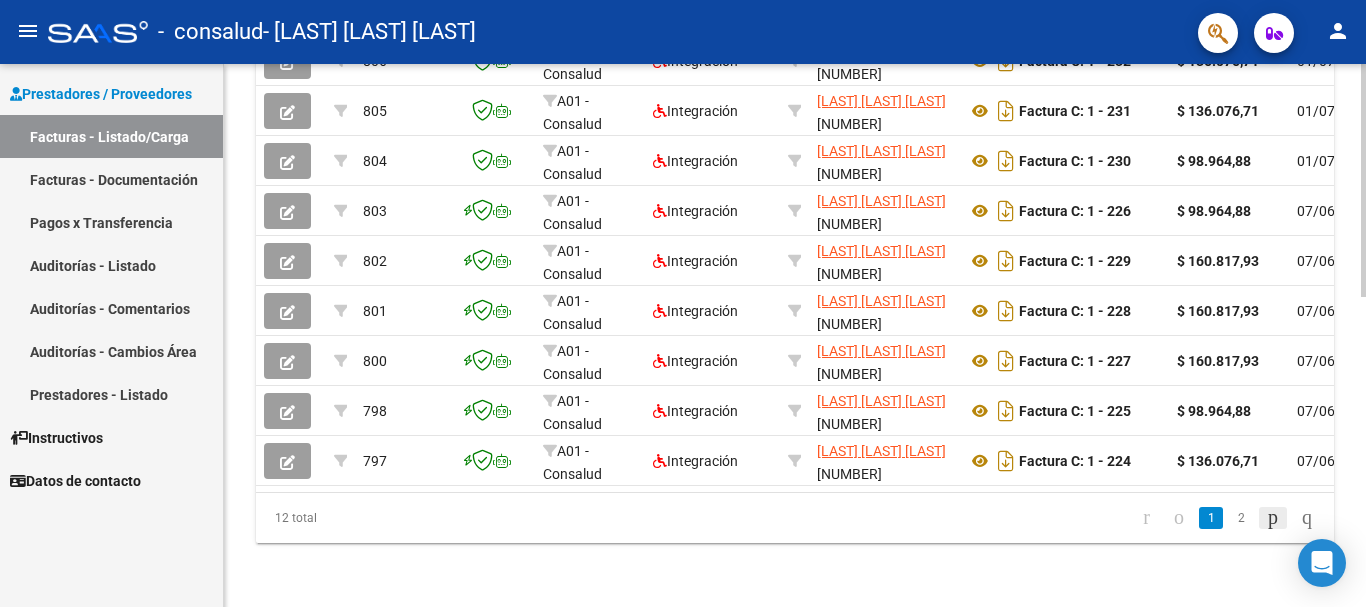 click 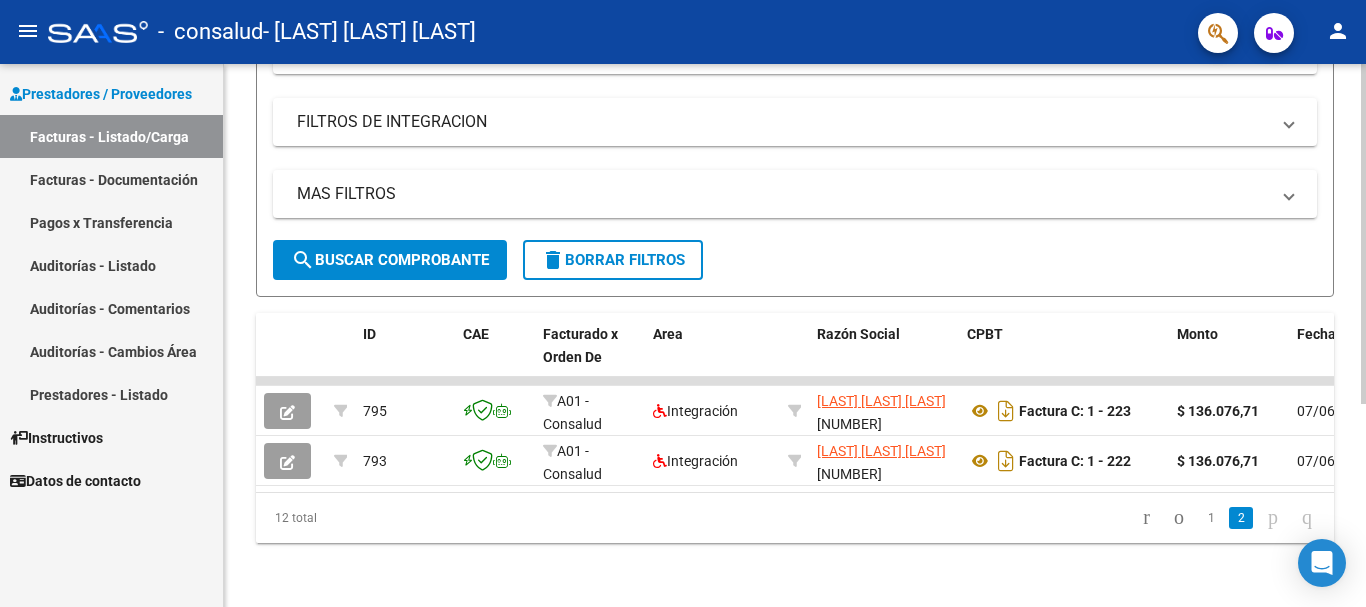 scroll, scrollTop: 325, scrollLeft: 0, axis: vertical 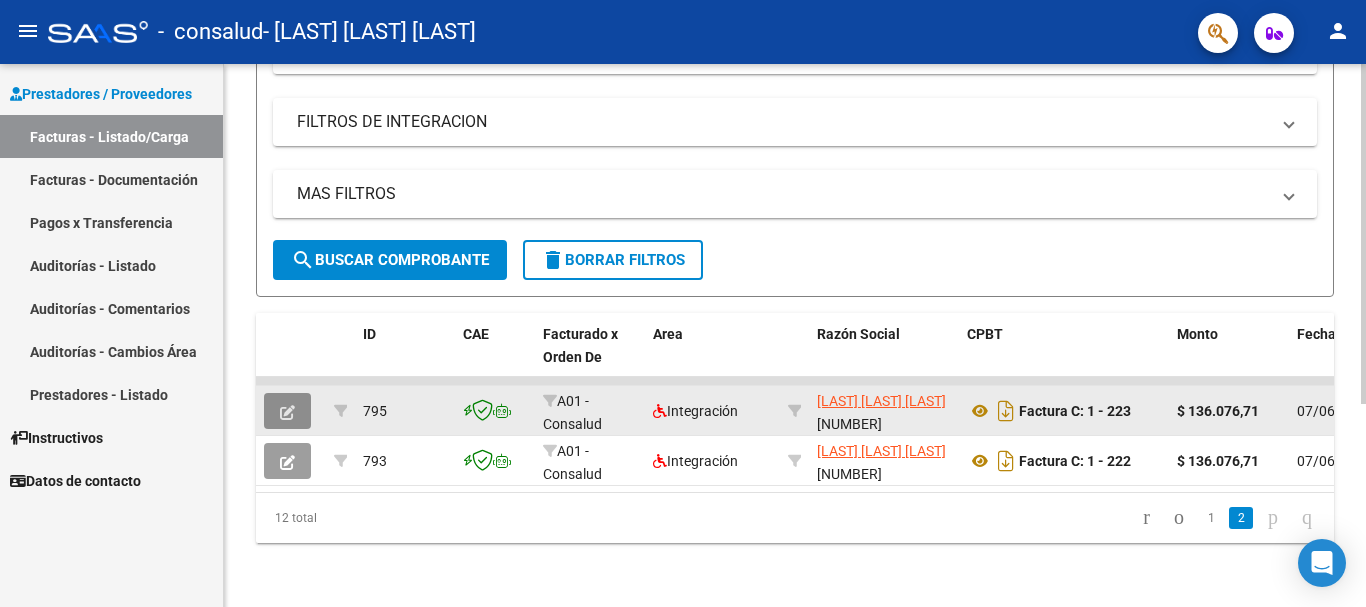 click 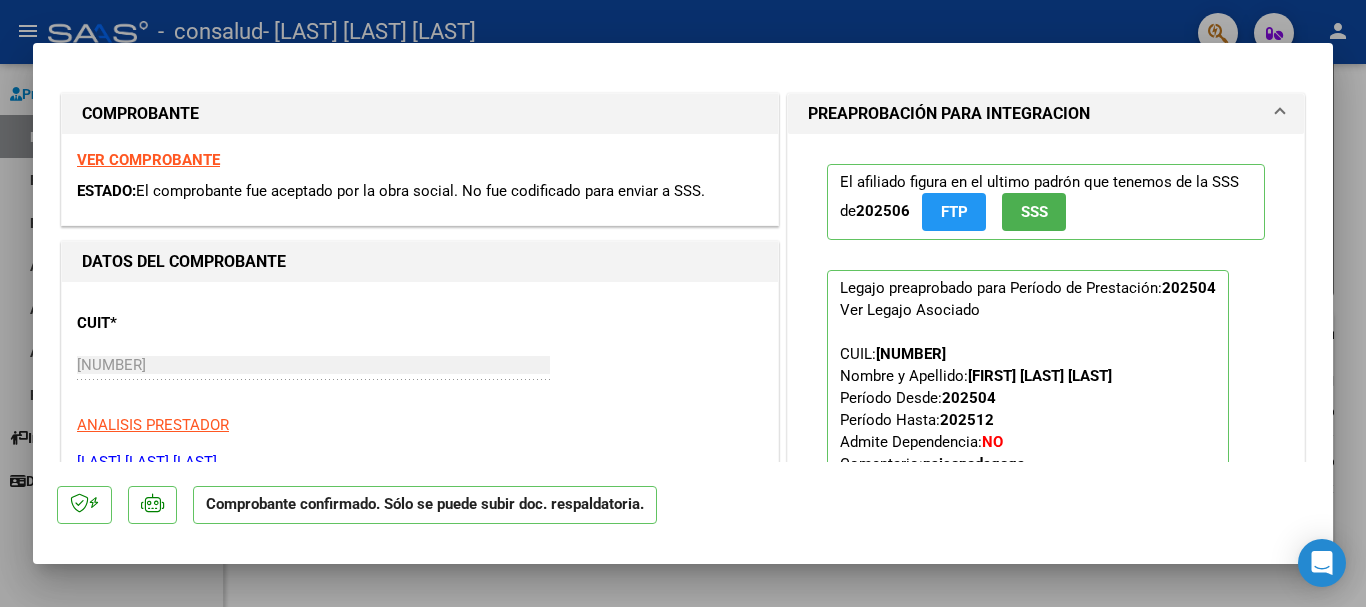 drag, startPoint x: 1322, startPoint y: 170, endPoint x: 1295, endPoint y: 64, distance: 109.38464 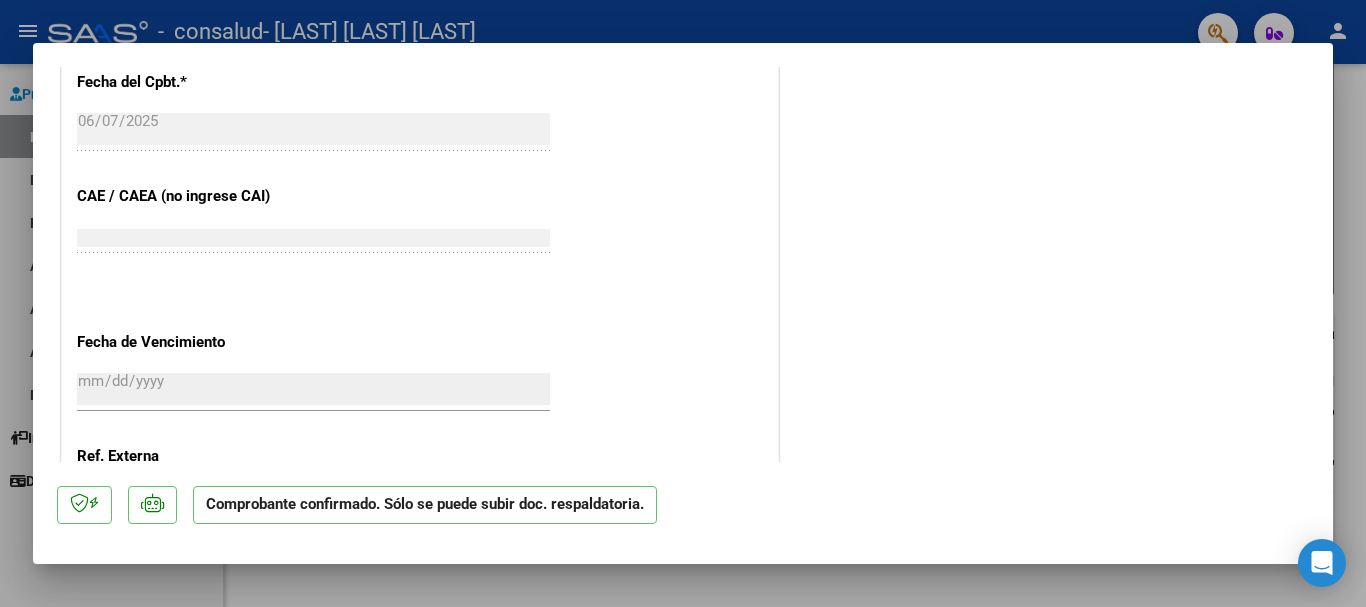 scroll, scrollTop: 0, scrollLeft: 0, axis: both 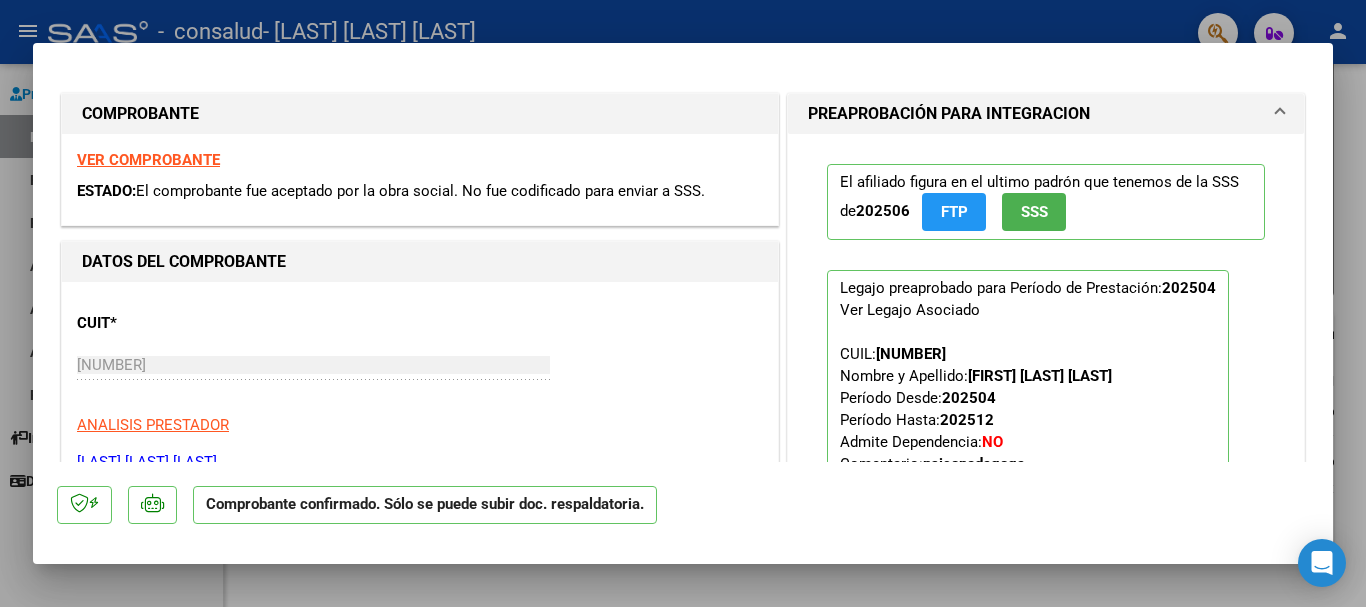 click at bounding box center [683, 303] 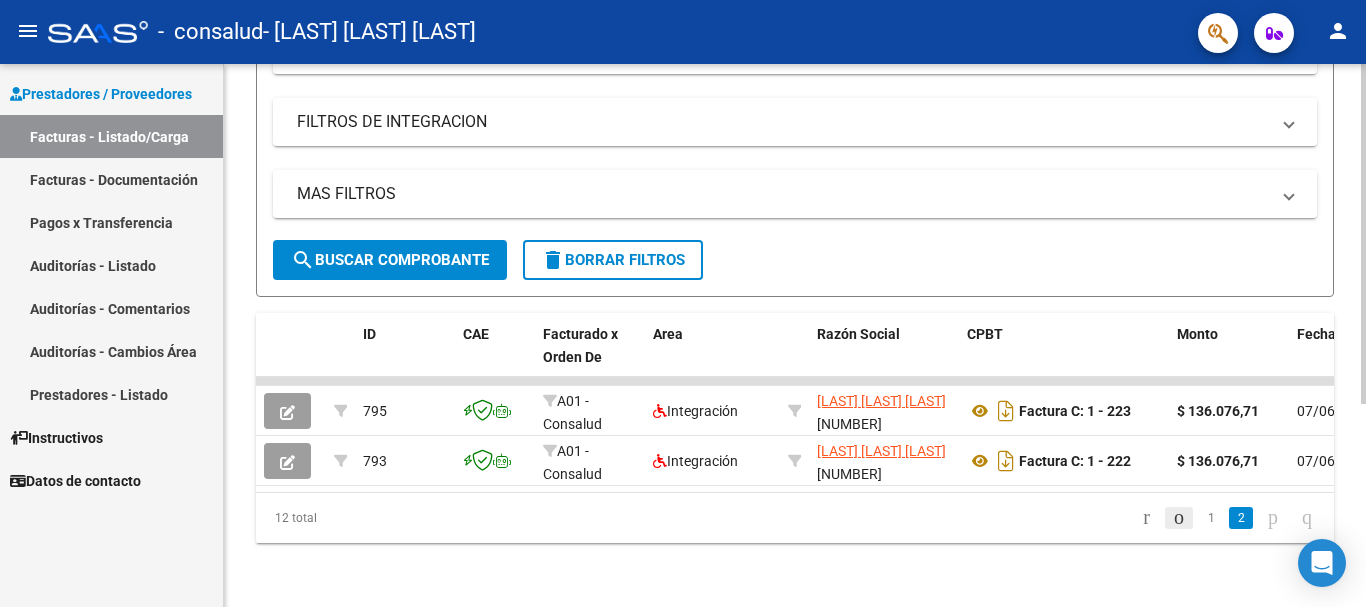 click 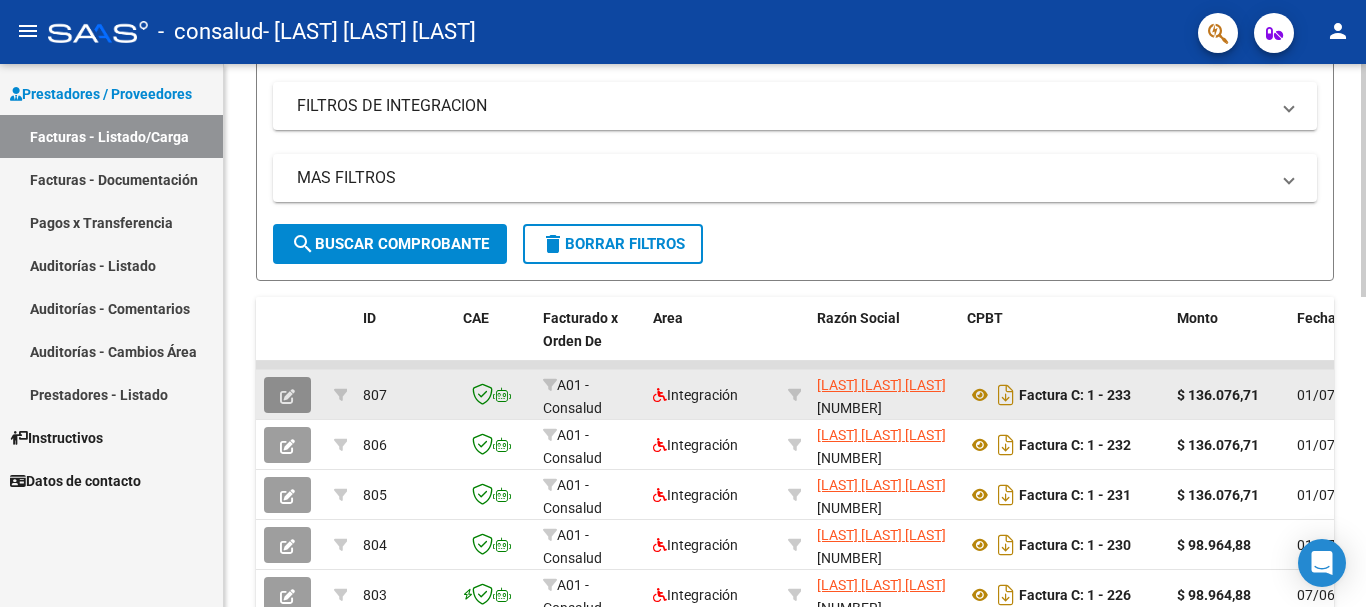 click 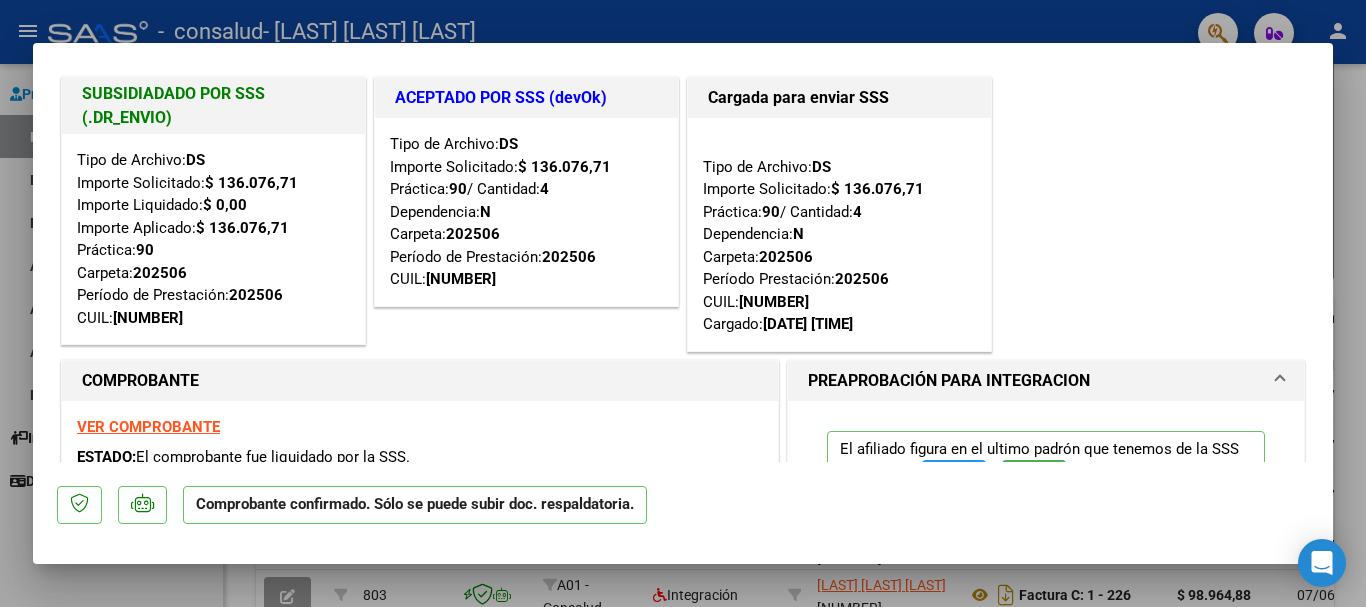 scroll, scrollTop: 0, scrollLeft: 0, axis: both 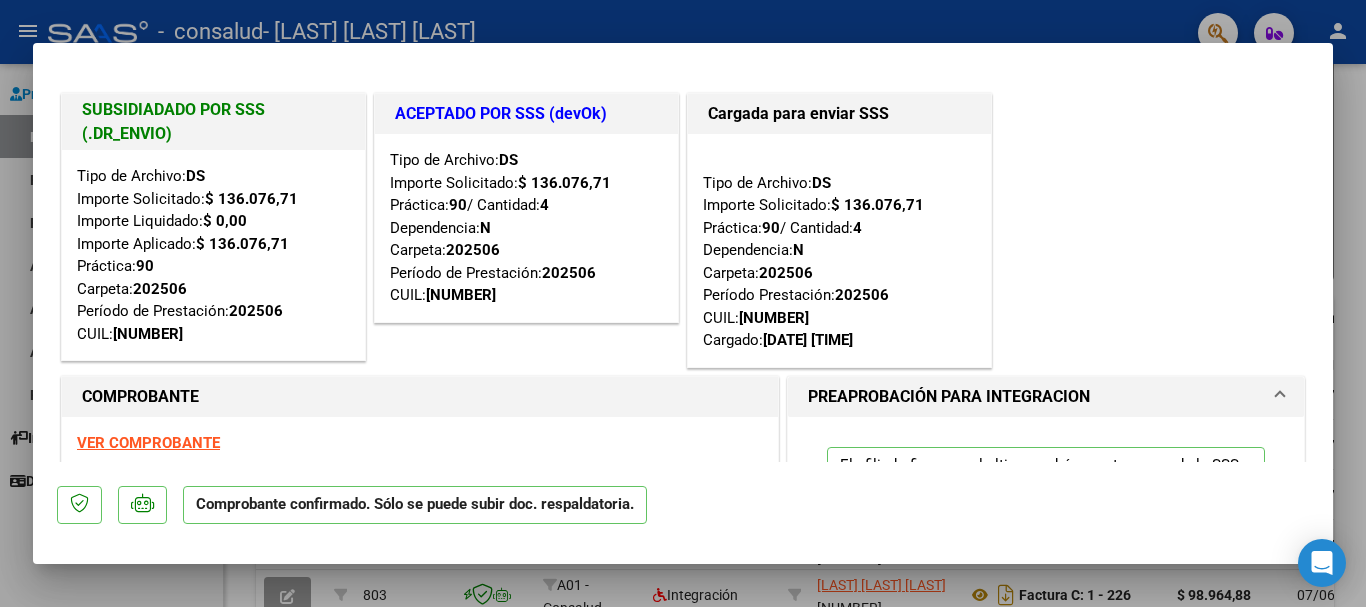 click at bounding box center (683, 303) 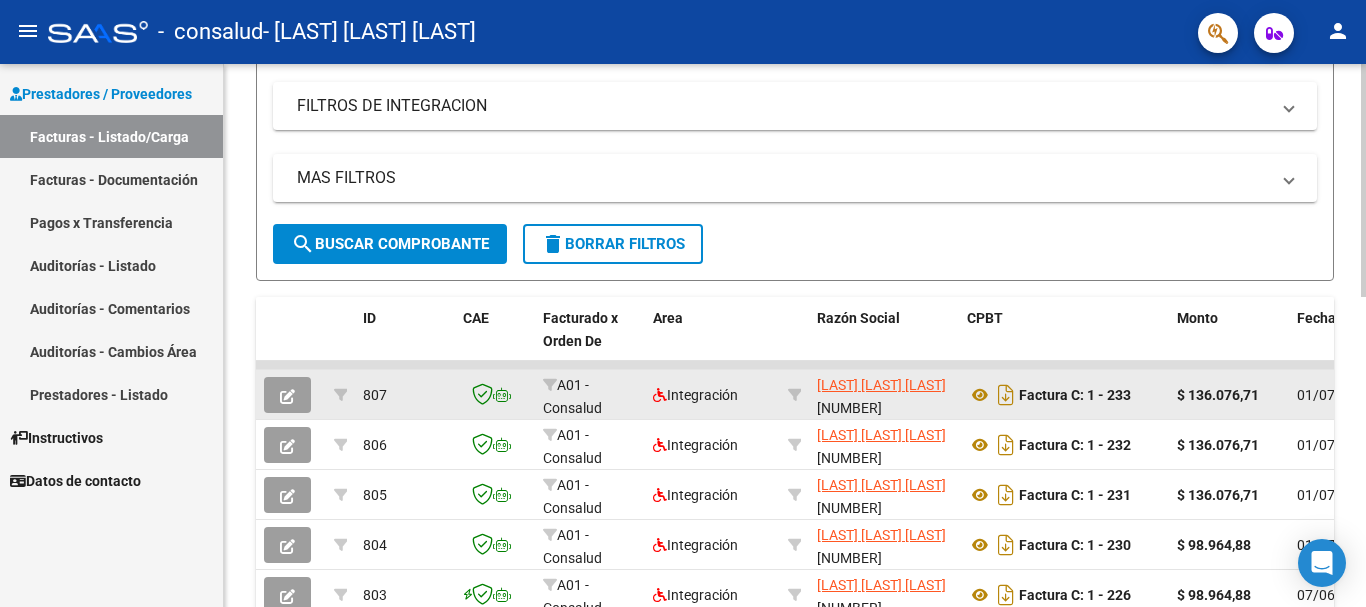 click 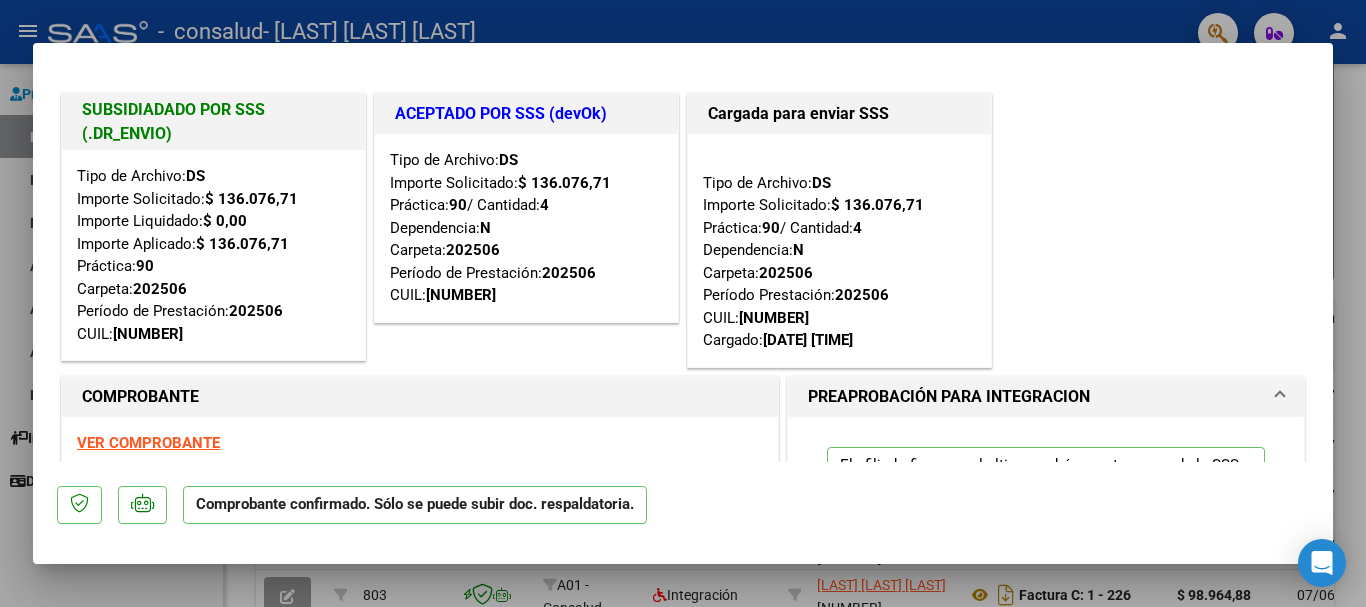 click at bounding box center (683, 303) 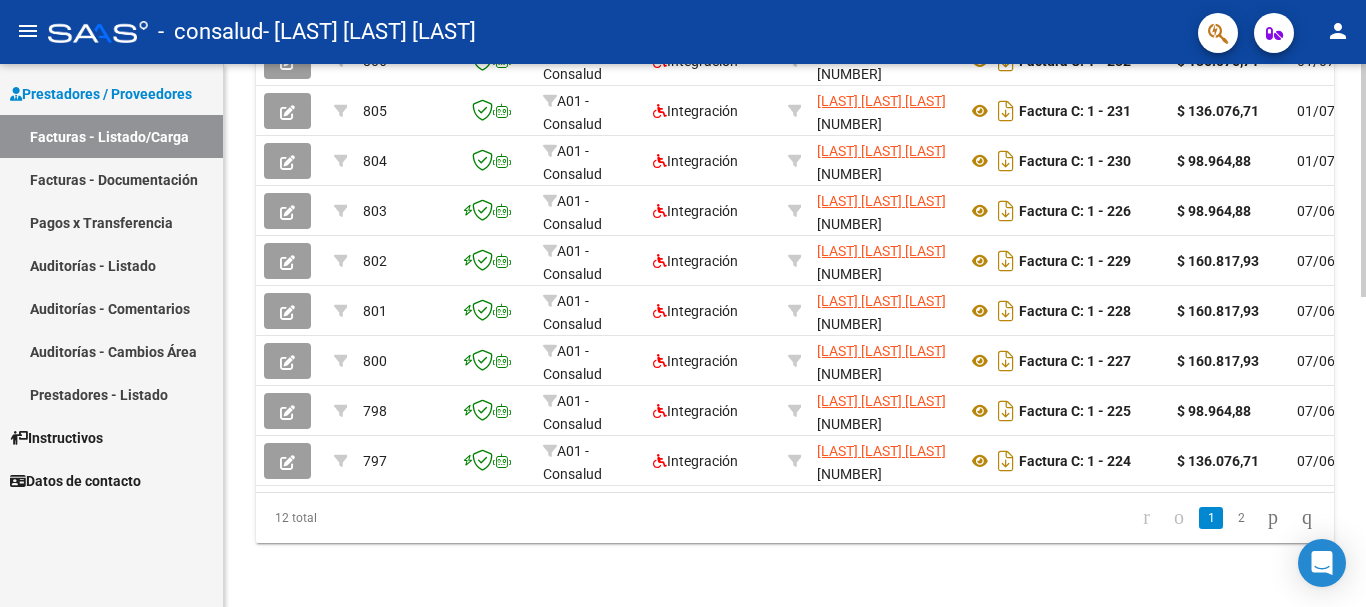click on "Video tutorial   PRESTADORES -> Listado de CPBTs Emitidos por Prestadores / Proveedores (alt+q)   Cargar Comprobante
cloud_download  CSV  cloud_download  EXCEL  cloud_download  Estandar   Descarga Masiva
Filtros Id Area Area Todos Confirmado   Mostrar totalizadores   FILTROS DEL COMPROBANTE  Comprobante Tipo Comprobante Tipo Start date – End date Fec. Comprobante Desde / Hasta Días Emisión Desde(cant. días) Días Emisión Hasta(cant. días) CUIT / Razón Social Pto. Venta Nro. Comprobante Código SSS CAE Válido CAE Válido Todos Cargado Módulo Hosp. Todos Tiene facturacion Apócrifa Hospital Refes  FILTROS DE INTEGRACION  Período De Prestación Campos del Archivo de Rendición Devuelto x SSS (dr_envio) Todos Rendido x SSS (dr_envio) Tipo de Registro Tipo de Registro Período Presentación Período Presentación Campos del Legajo Asociado (preaprobación) Afiliado Legajo (cuil/nombre) Todos Solo facturas preaprobadas  MAS FILTROS  Todos Con Doc. Respaldatoria Todos Con Trazabilidad Todos – –" 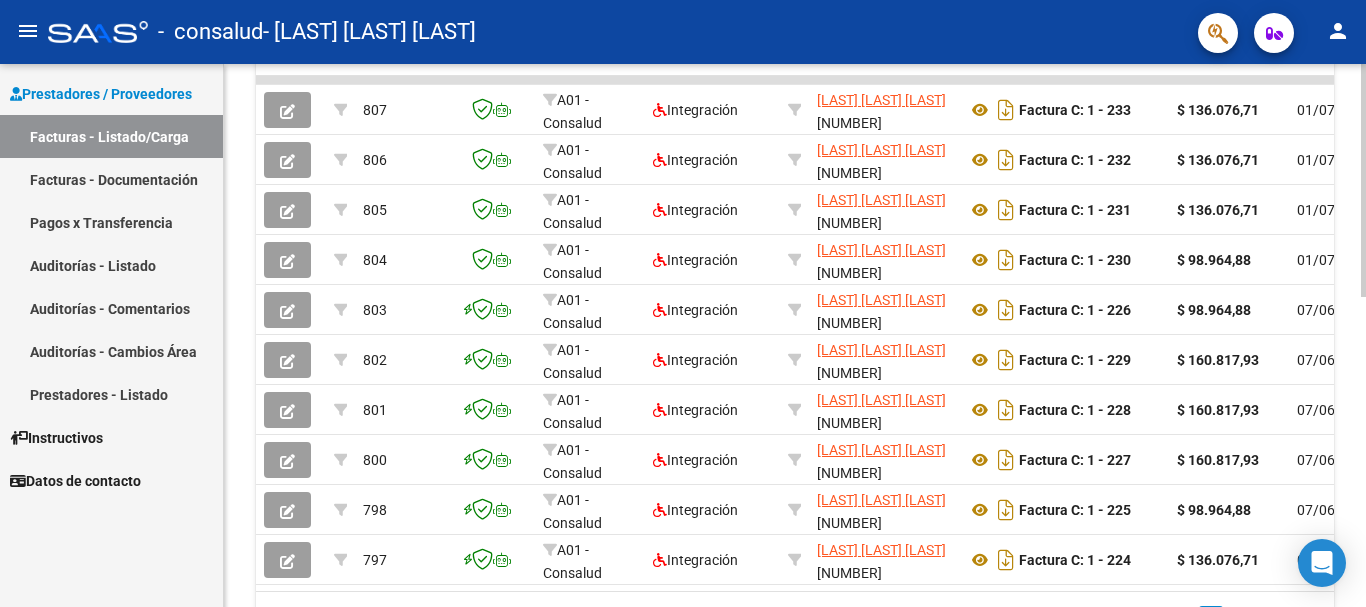scroll, scrollTop: 612, scrollLeft: 0, axis: vertical 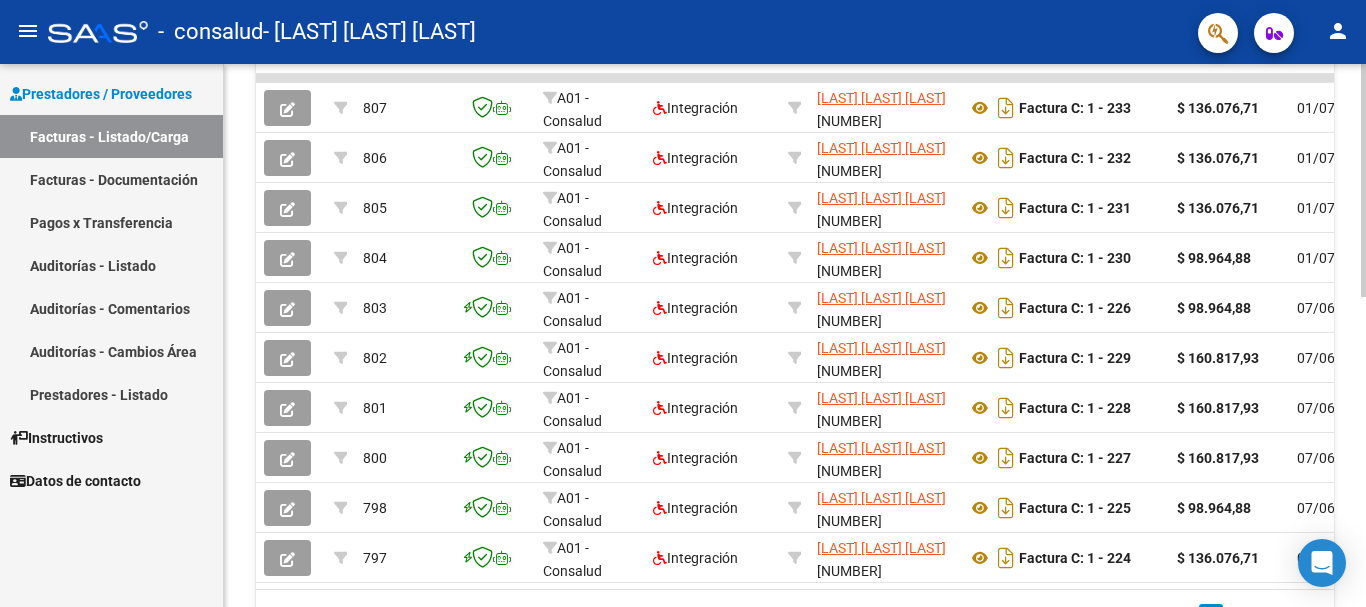 click on "Video tutorial   PRESTADORES -> Listado de CPBTs Emitidos por Prestadores / Proveedores (alt+q)   Cargar Comprobante
cloud_download  CSV  cloud_download  EXCEL  cloud_download  Estandar   Descarga Masiva
Filtros Id Area Area Todos Confirmado   Mostrar totalizadores   FILTROS DEL COMPROBANTE  Comprobante Tipo Comprobante Tipo Start date – End date Fec. Comprobante Desde / Hasta Días Emisión Desde(cant. días) Días Emisión Hasta(cant. días) CUIT / Razón Social Pto. Venta Nro. Comprobante Código SSS CAE Válido CAE Válido Todos Cargado Módulo Hosp. Todos Tiene facturacion Apócrifa Hospital Refes  FILTROS DE INTEGRACION  Período De Prestación Campos del Archivo de Rendición Devuelto x SSS (dr_envio) Todos Rendido x SSS (dr_envio) Tipo de Registro Tipo de Registro Período Presentación Período Presentación Campos del Legajo Asociado (preaprobación) Afiliado Legajo (cuil/nombre) Todos Solo facturas preaprobadas  MAS FILTROS  Todos Con Doc. Respaldatoria Todos Con Trazabilidad Todos – –" 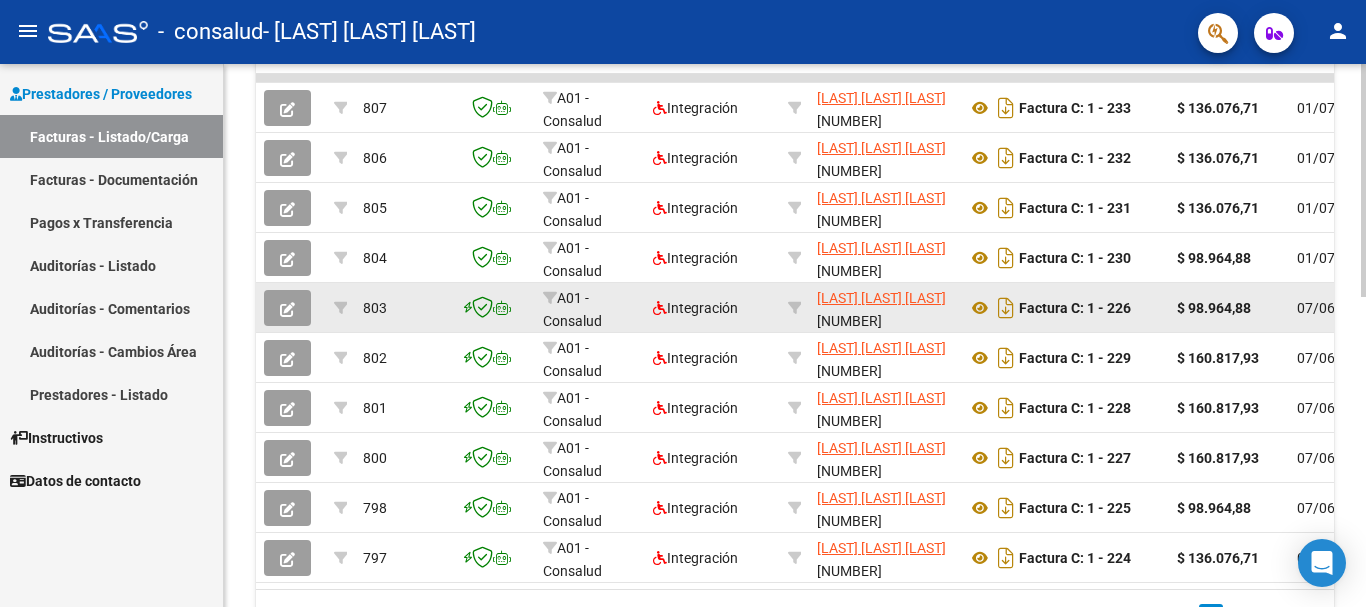 click 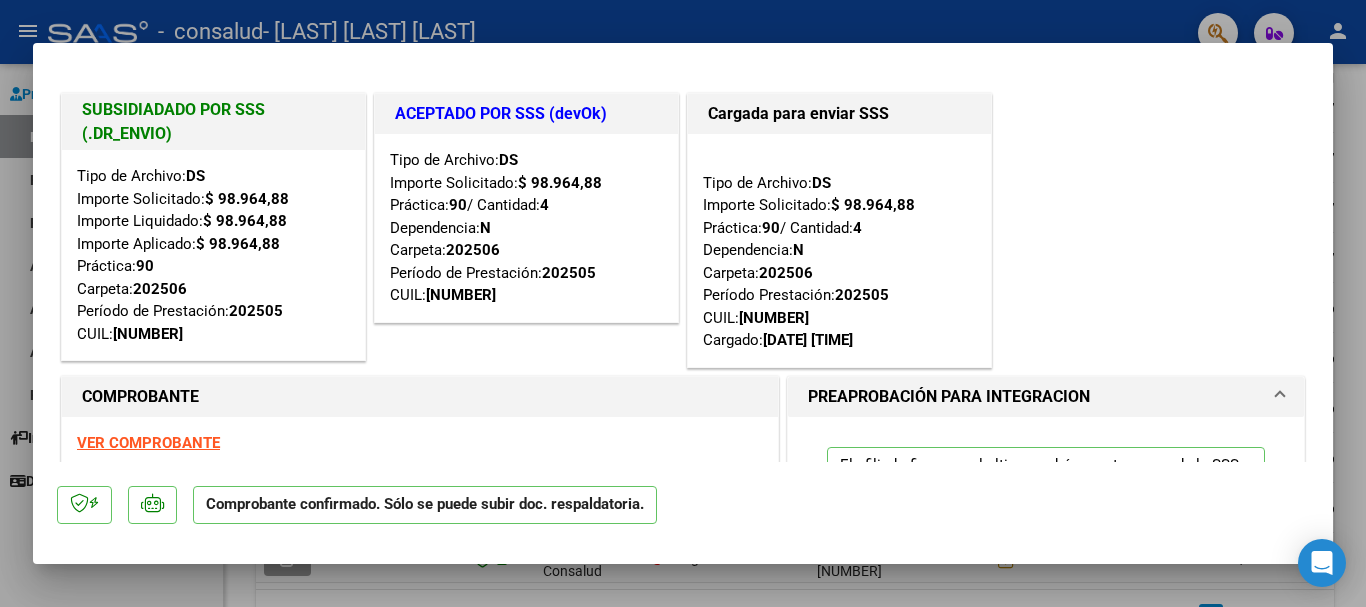 click at bounding box center [683, 303] 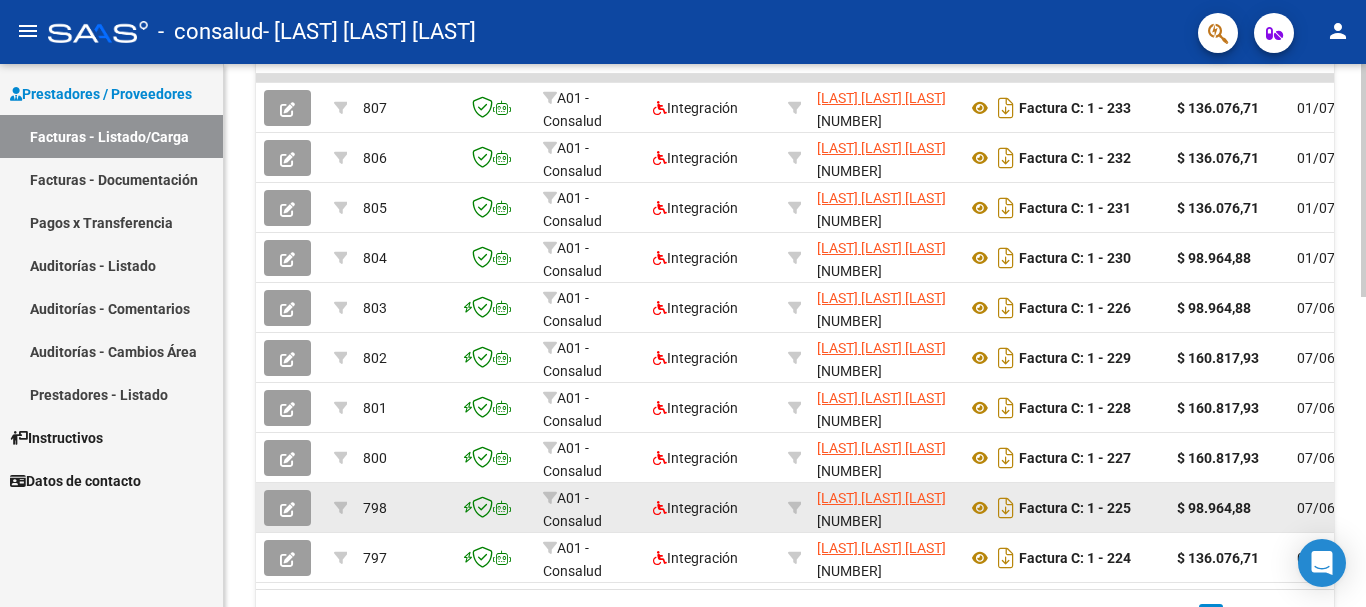 click 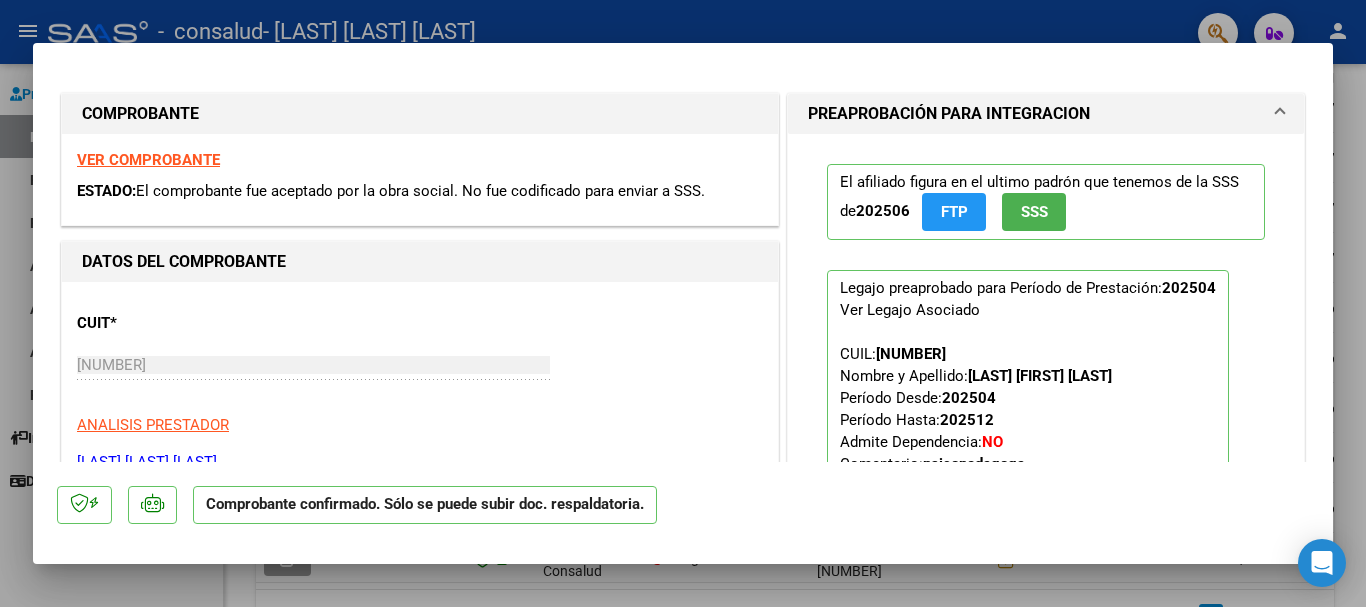 drag, startPoint x: 1317, startPoint y: 160, endPoint x: 1311, endPoint y: 169, distance: 10.816654 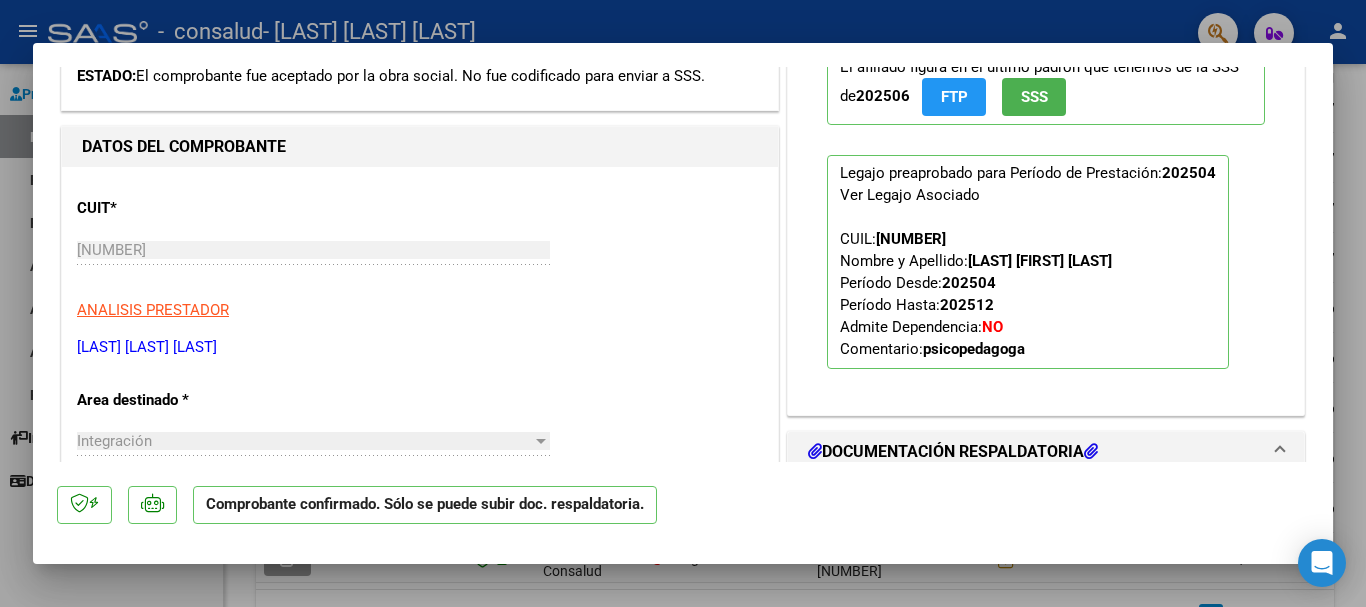 scroll, scrollTop: 0, scrollLeft: 0, axis: both 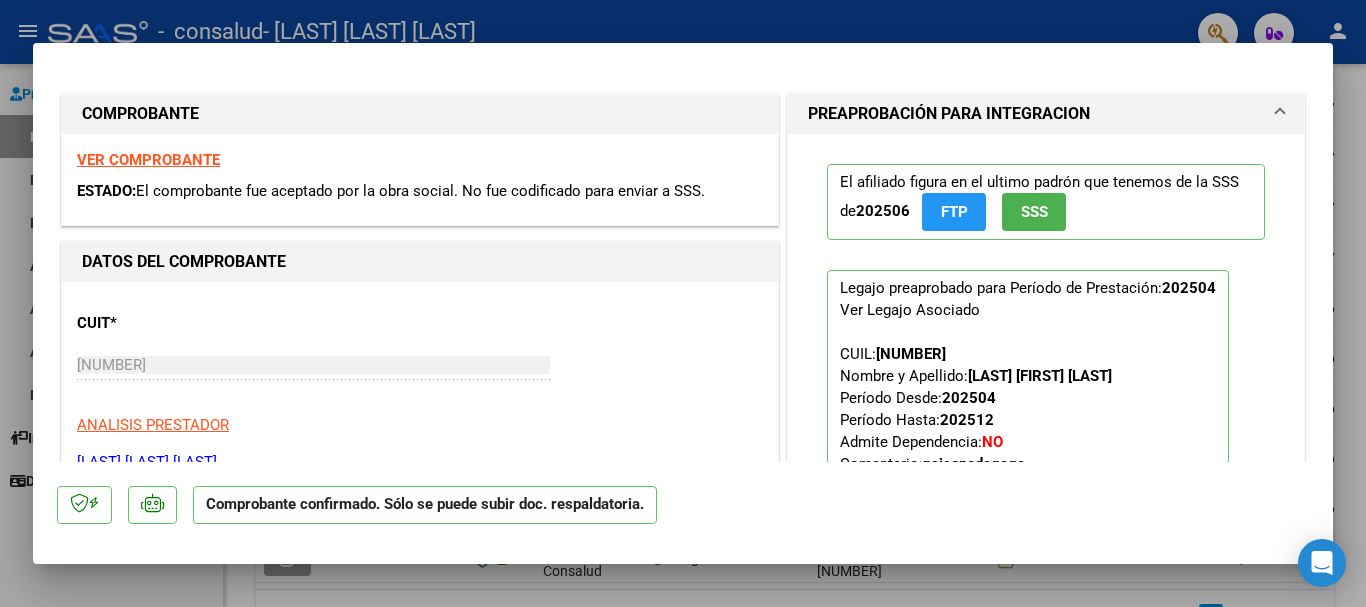 click at bounding box center (683, 303) 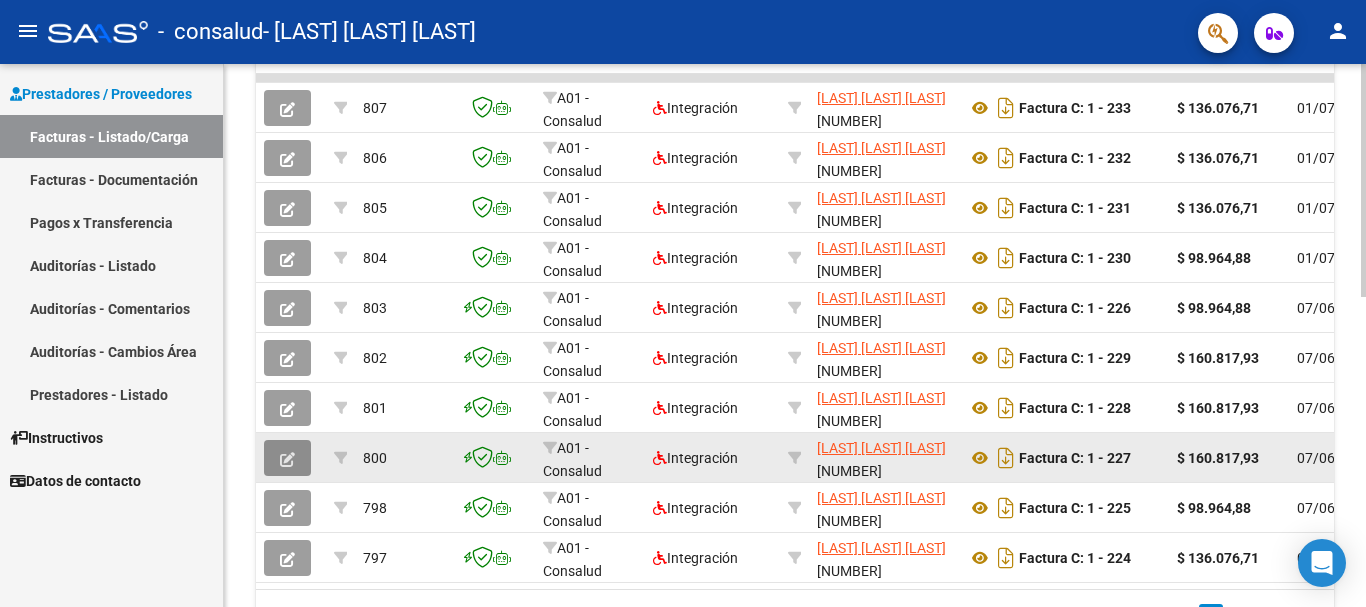 click 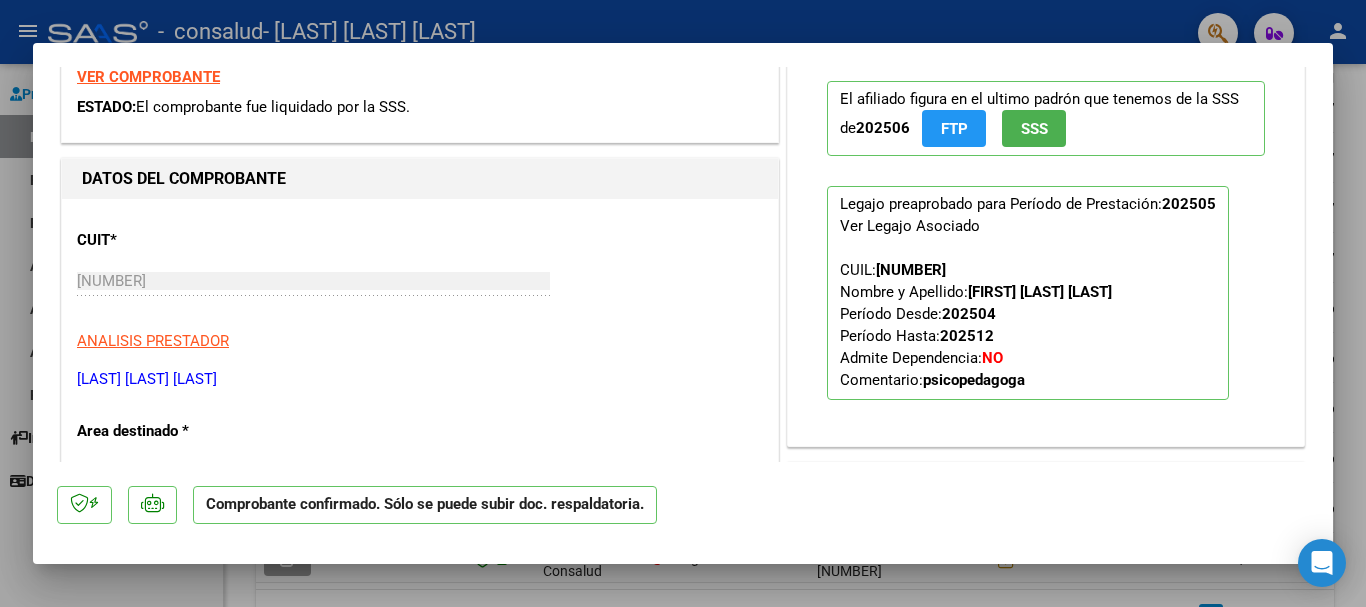 scroll, scrollTop: 0, scrollLeft: 0, axis: both 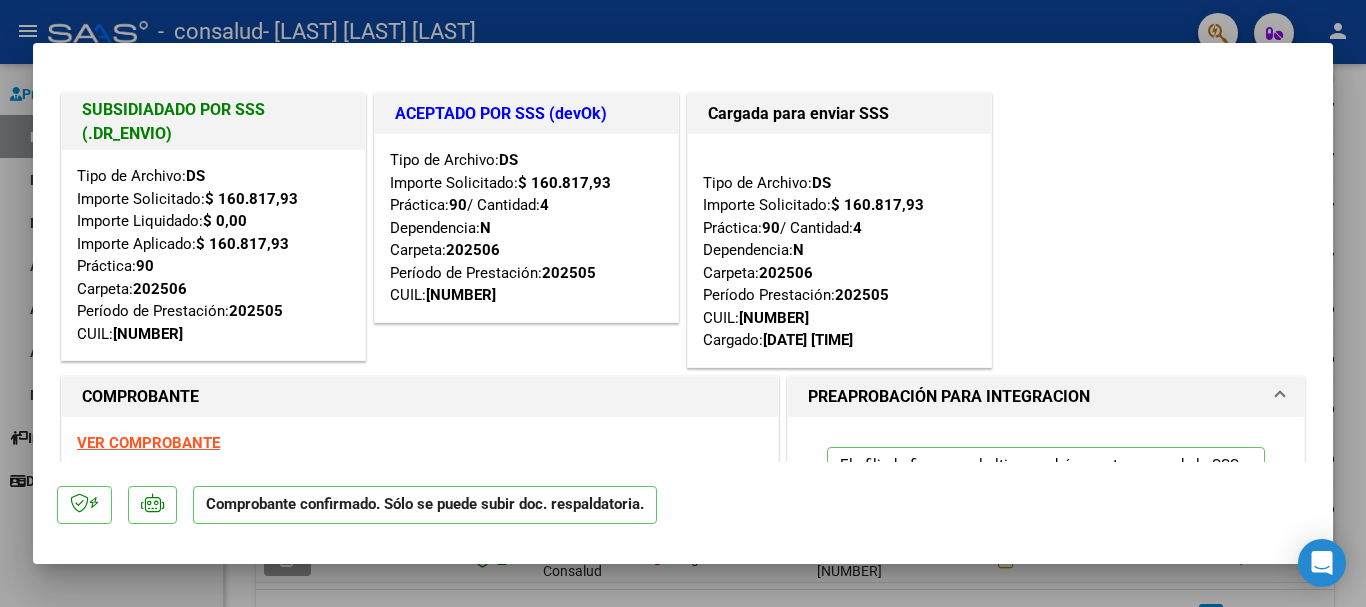 click at bounding box center [683, 303] 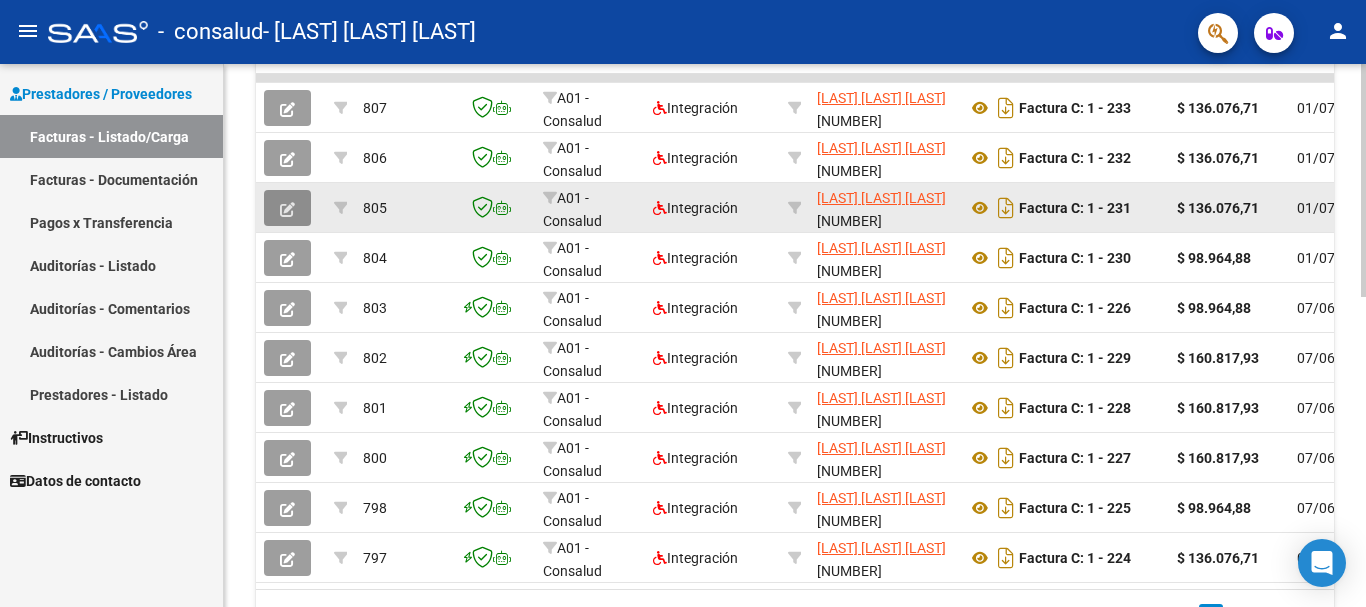 click 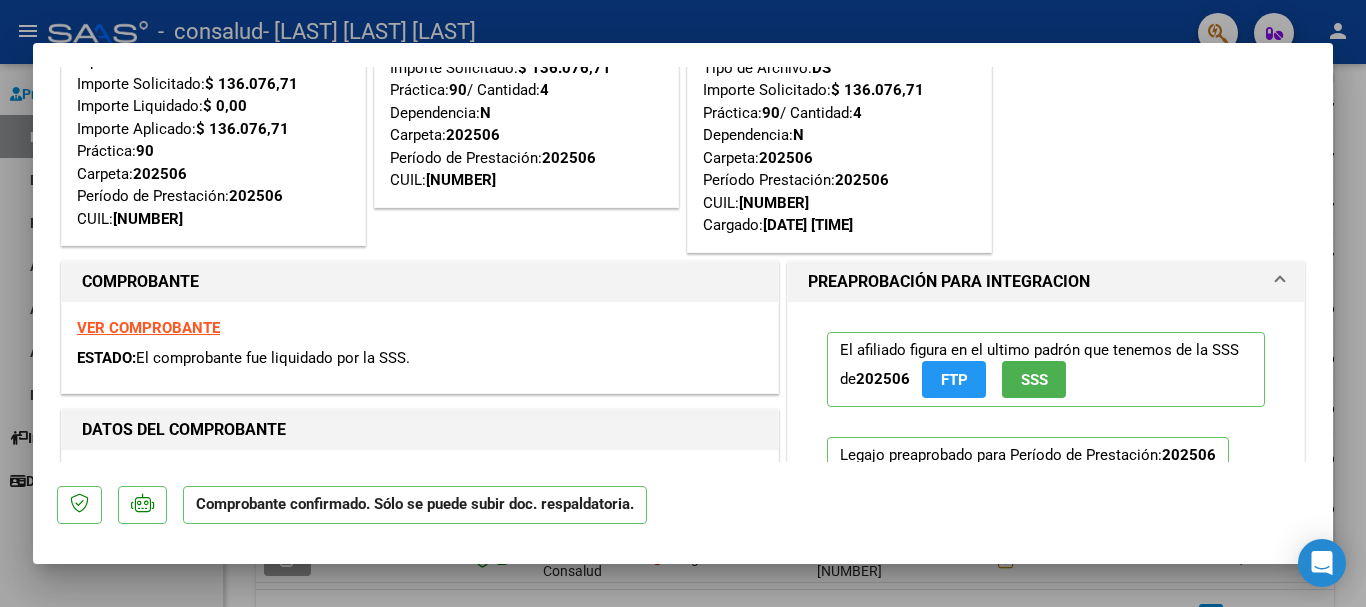 scroll, scrollTop: 105, scrollLeft: 0, axis: vertical 